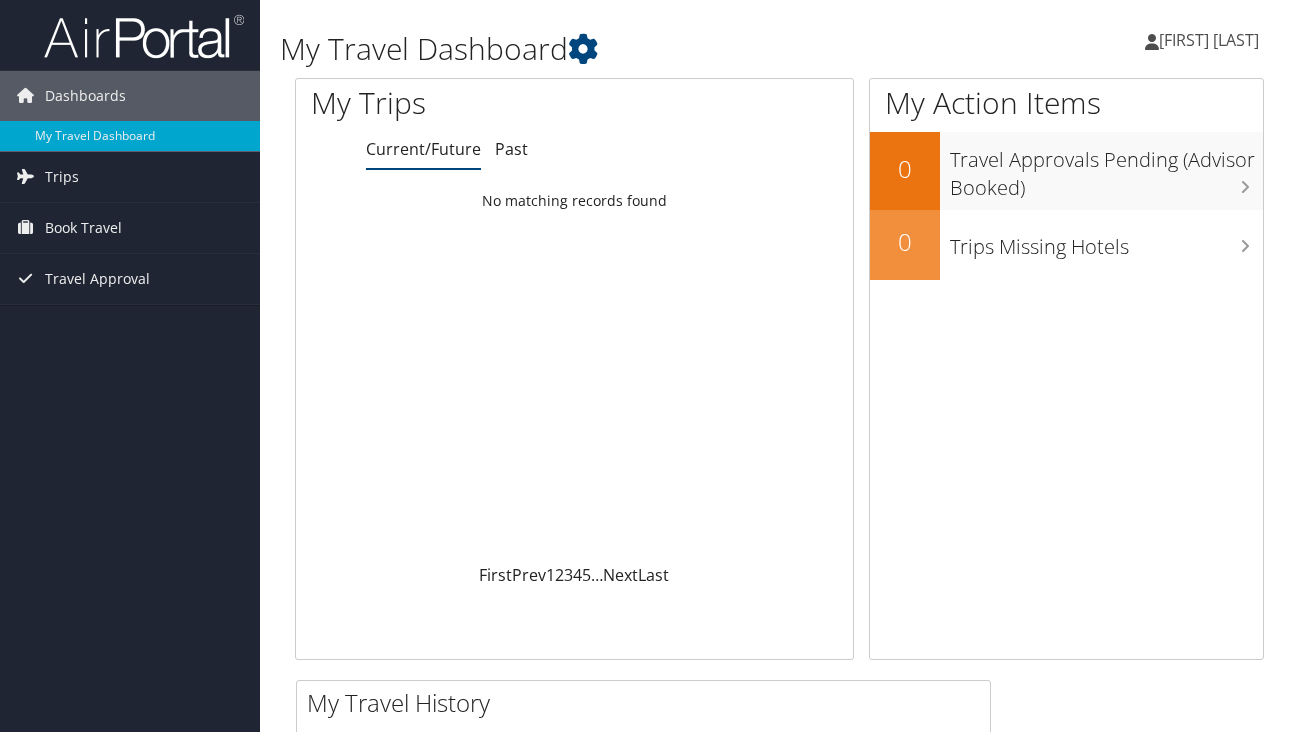 scroll, scrollTop: 0, scrollLeft: 0, axis: both 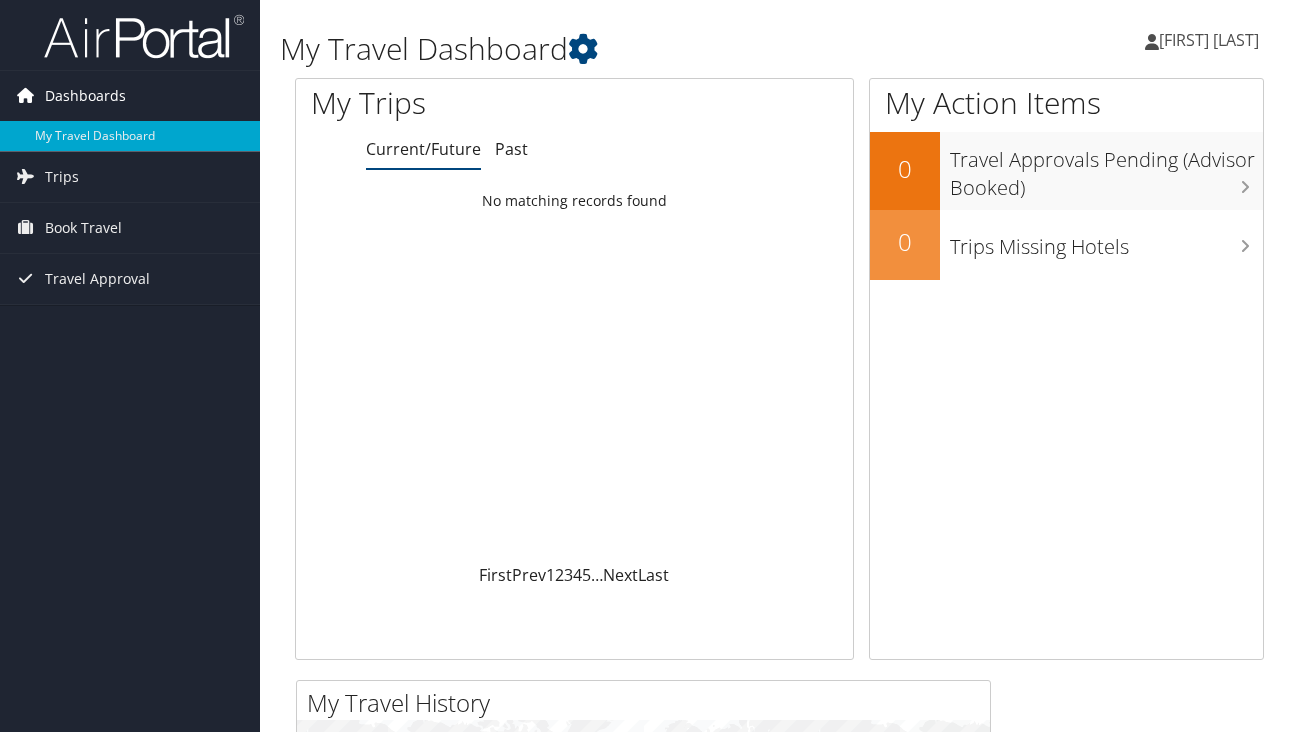 click on "Dashboards" at bounding box center [85, 96] 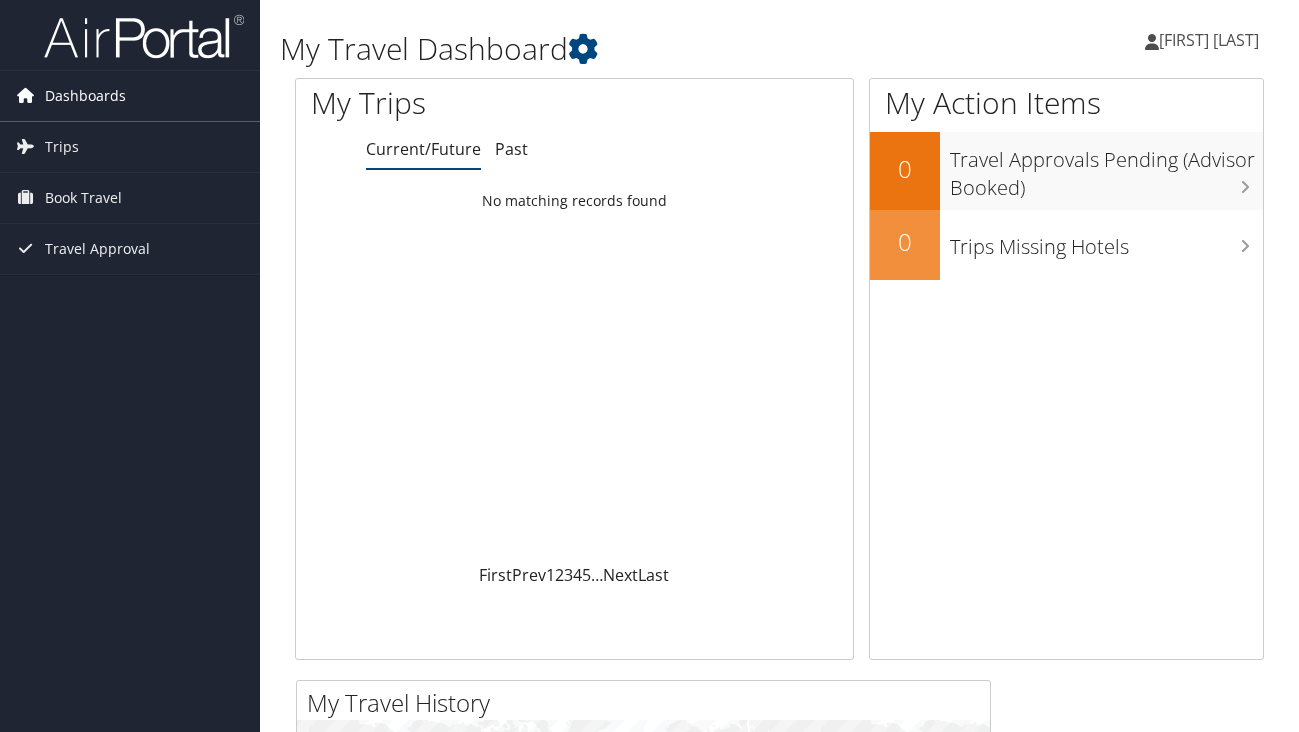 click on "Dashboards" at bounding box center (85, 96) 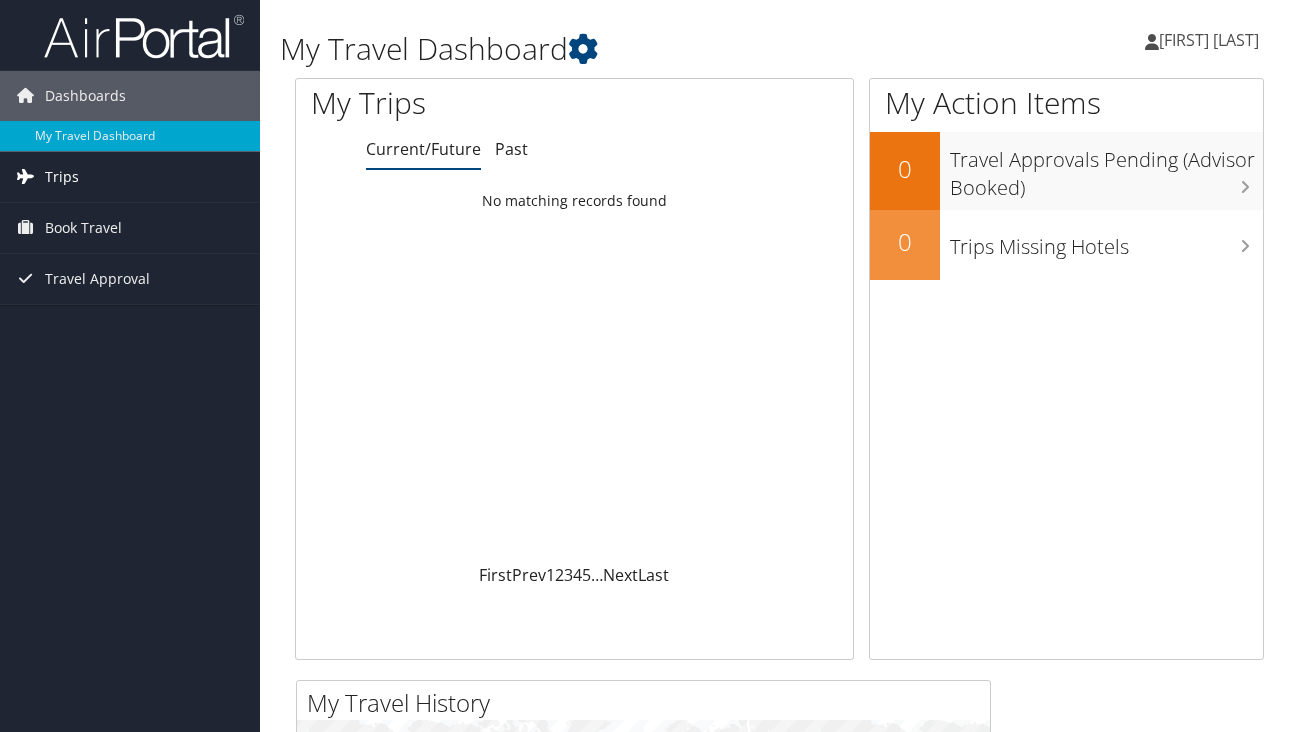 click on "Trips" at bounding box center [62, 177] 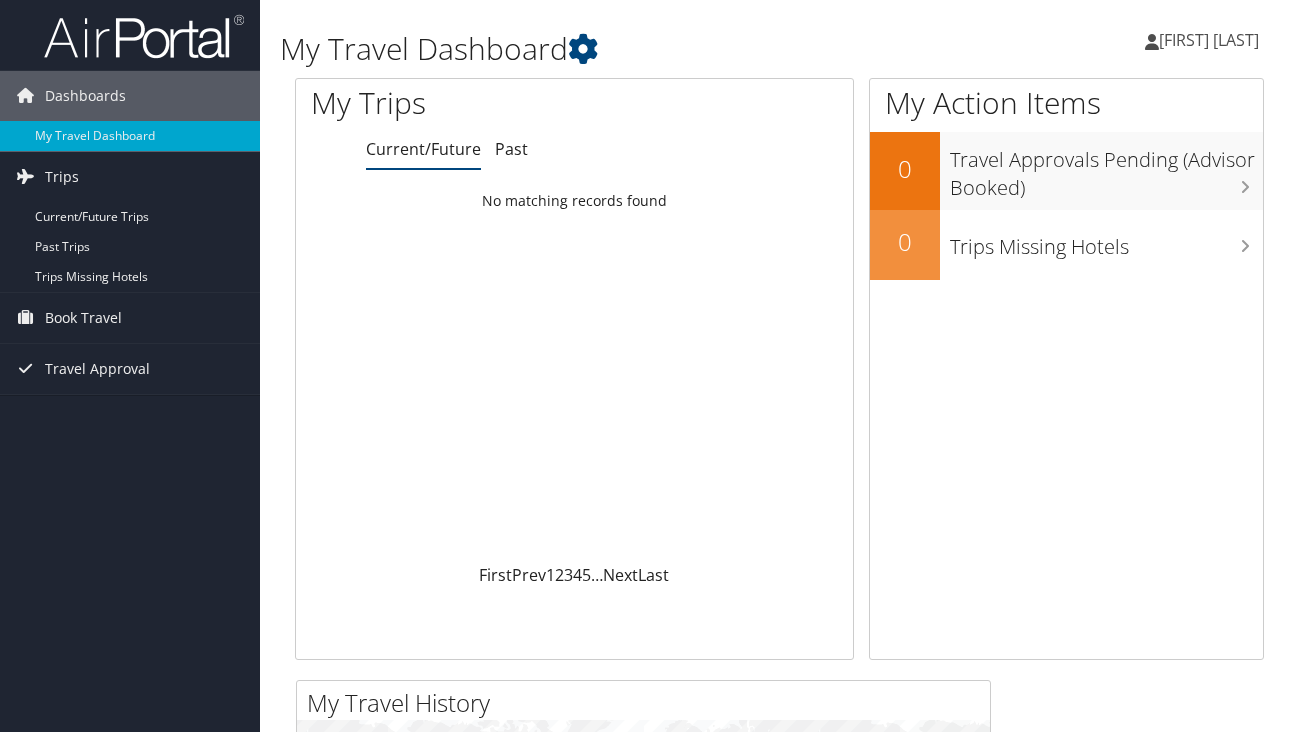 click on "[FIRST] [LAST]" at bounding box center [1209, 40] 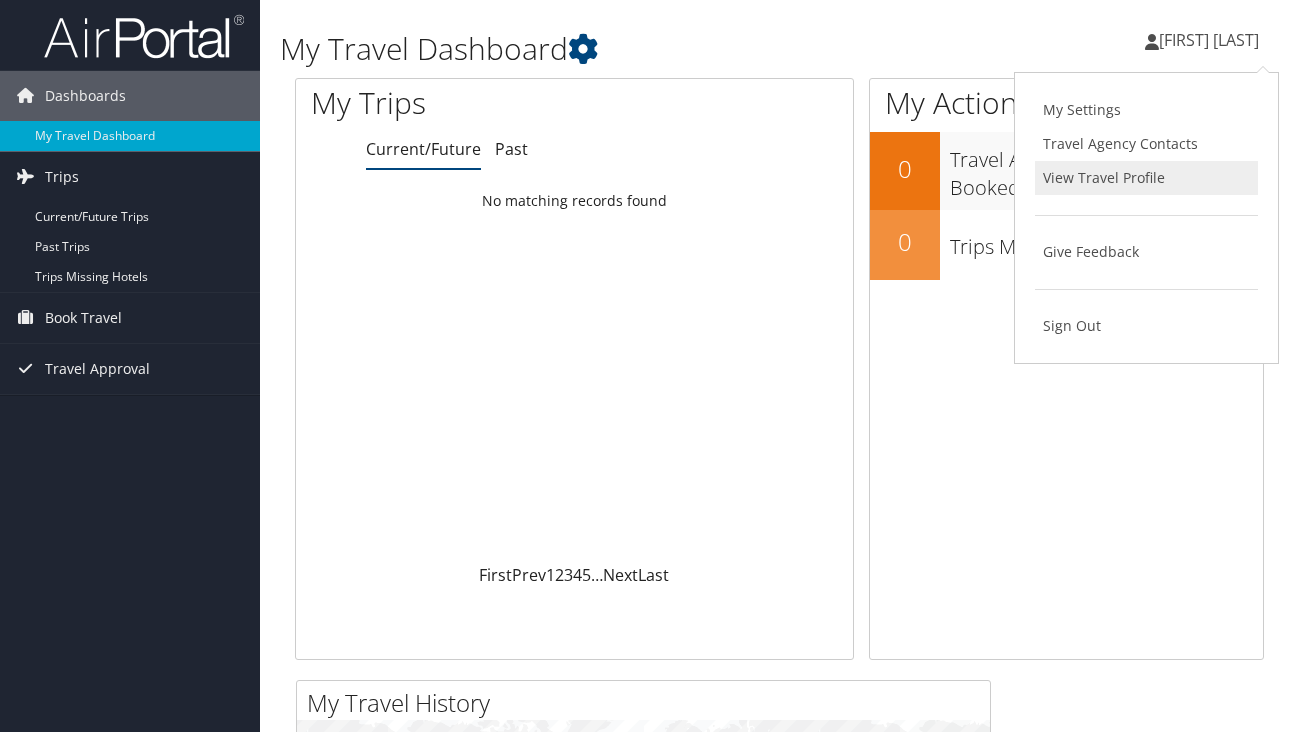 click on "View Travel Profile" at bounding box center (1146, 178) 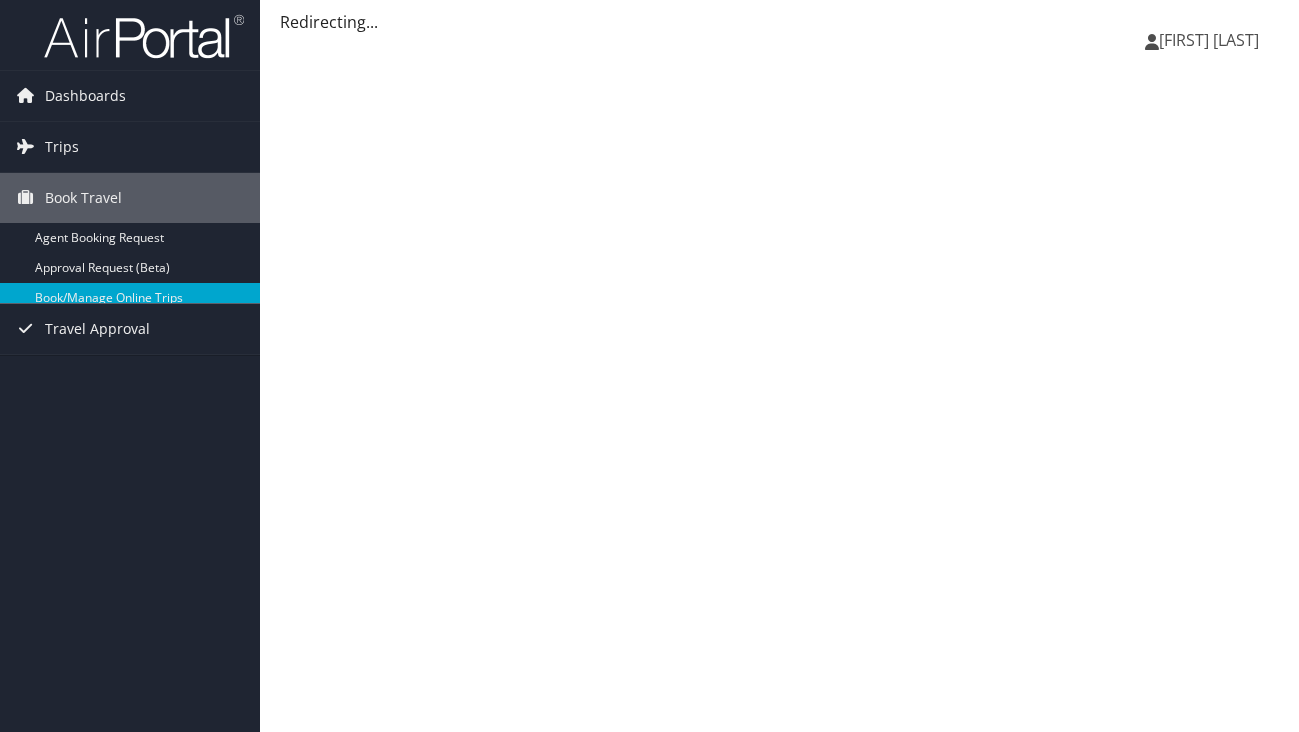 scroll, scrollTop: 0, scrollLeft: 0, axis: both 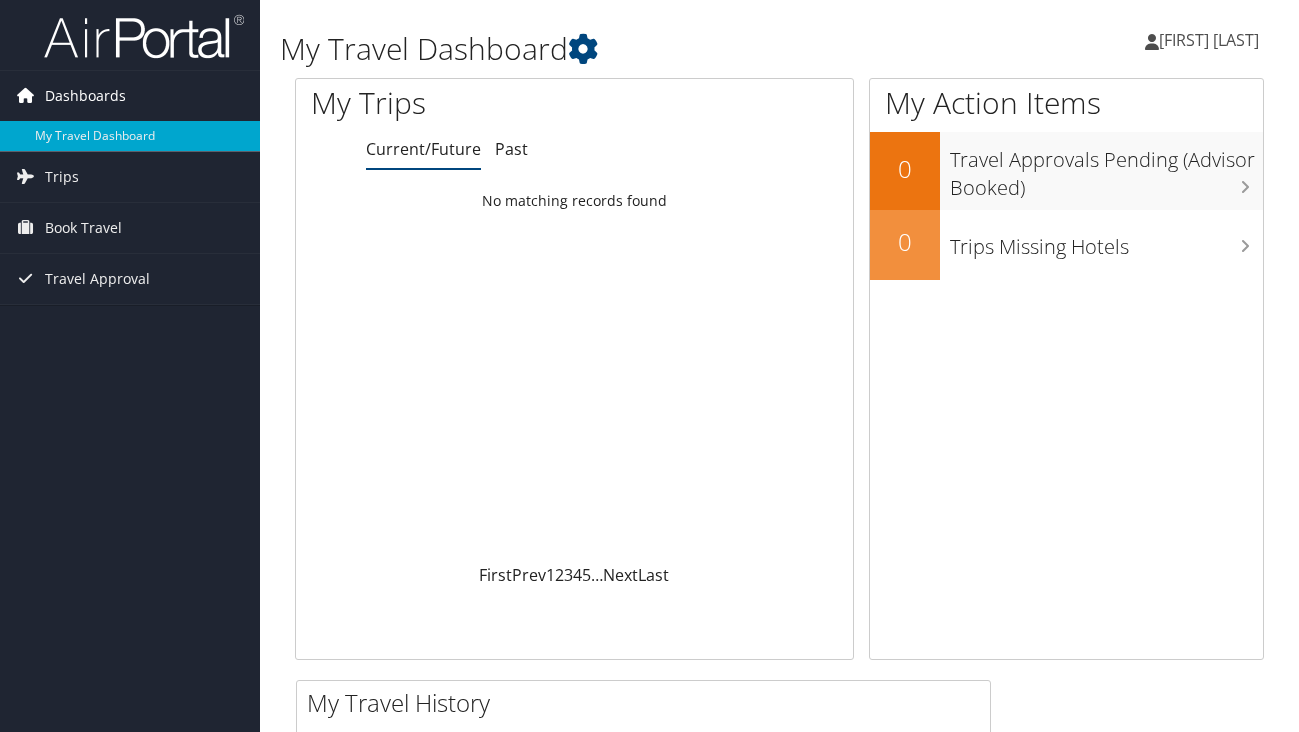 click on "Dashboards" at bounding box center [85, 96] 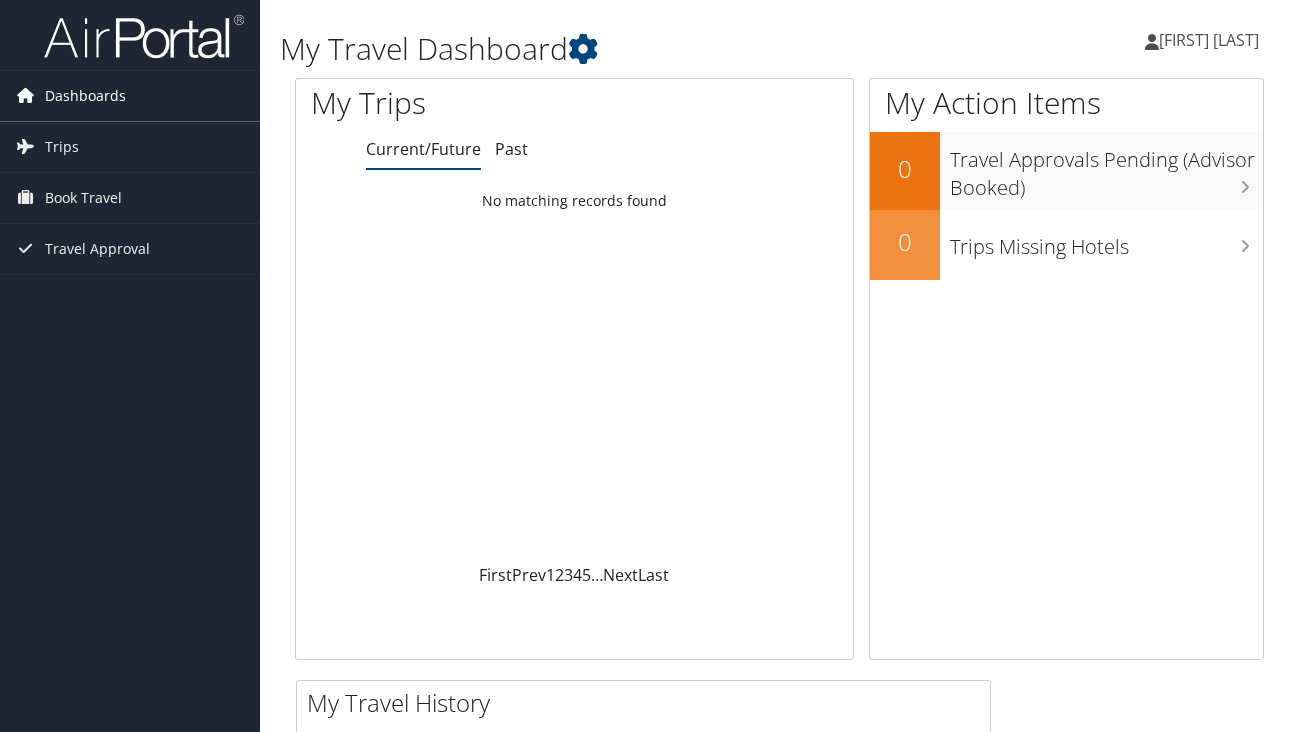click on "Dashboards" at bounding box center (85, 96) 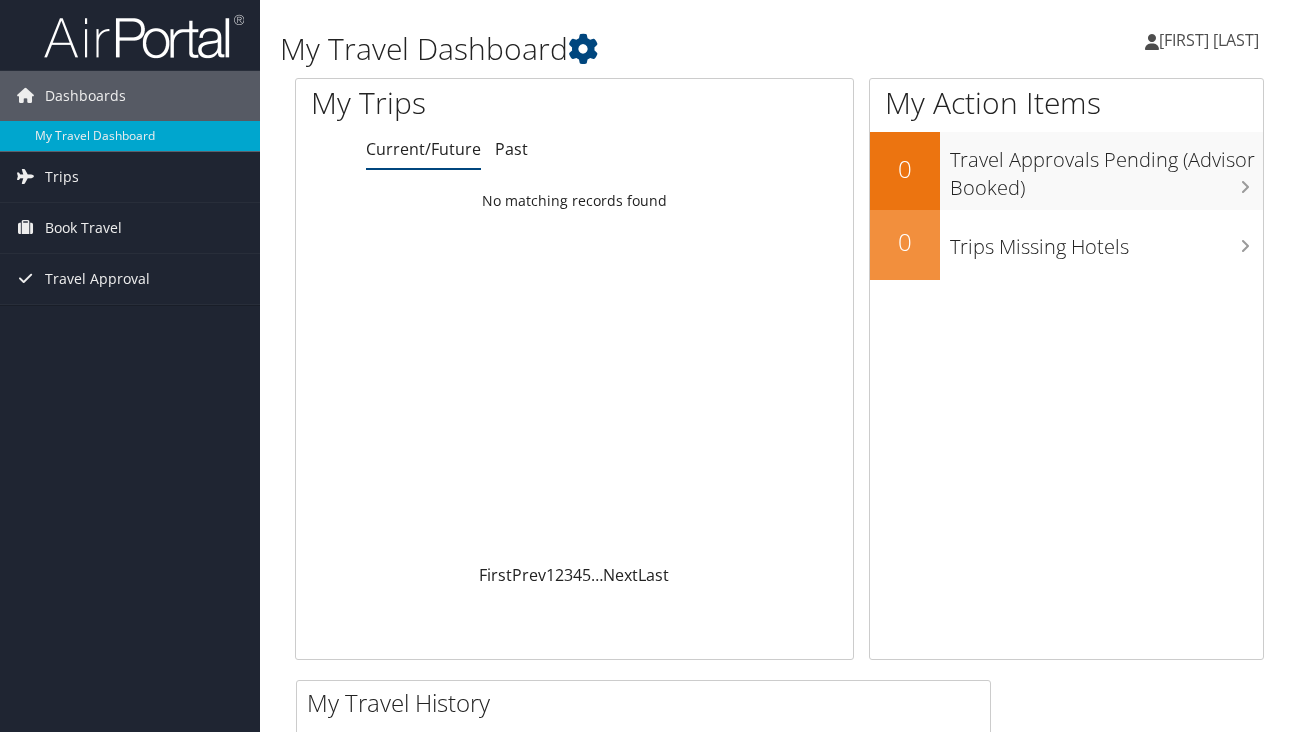 click at bounding box center (144, 36) 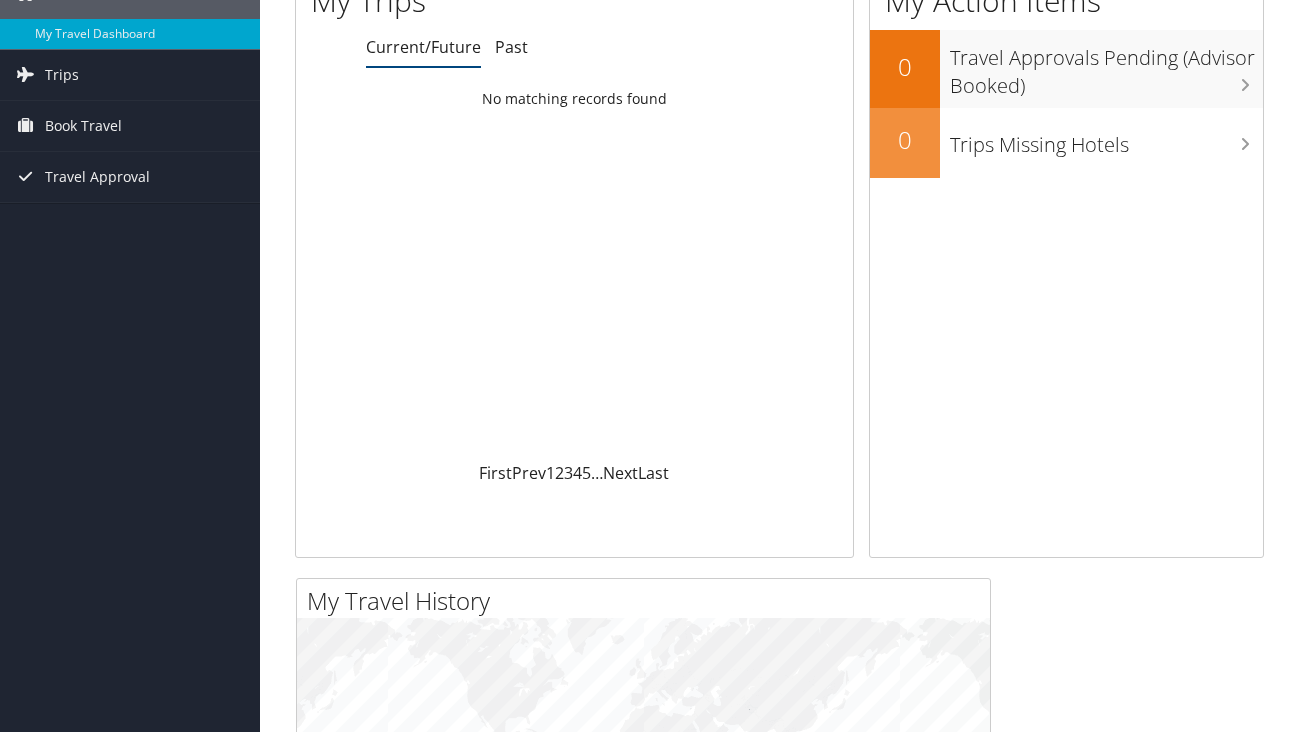 scroll, scrollTop: 0, scrollLeft: 0, axis: both 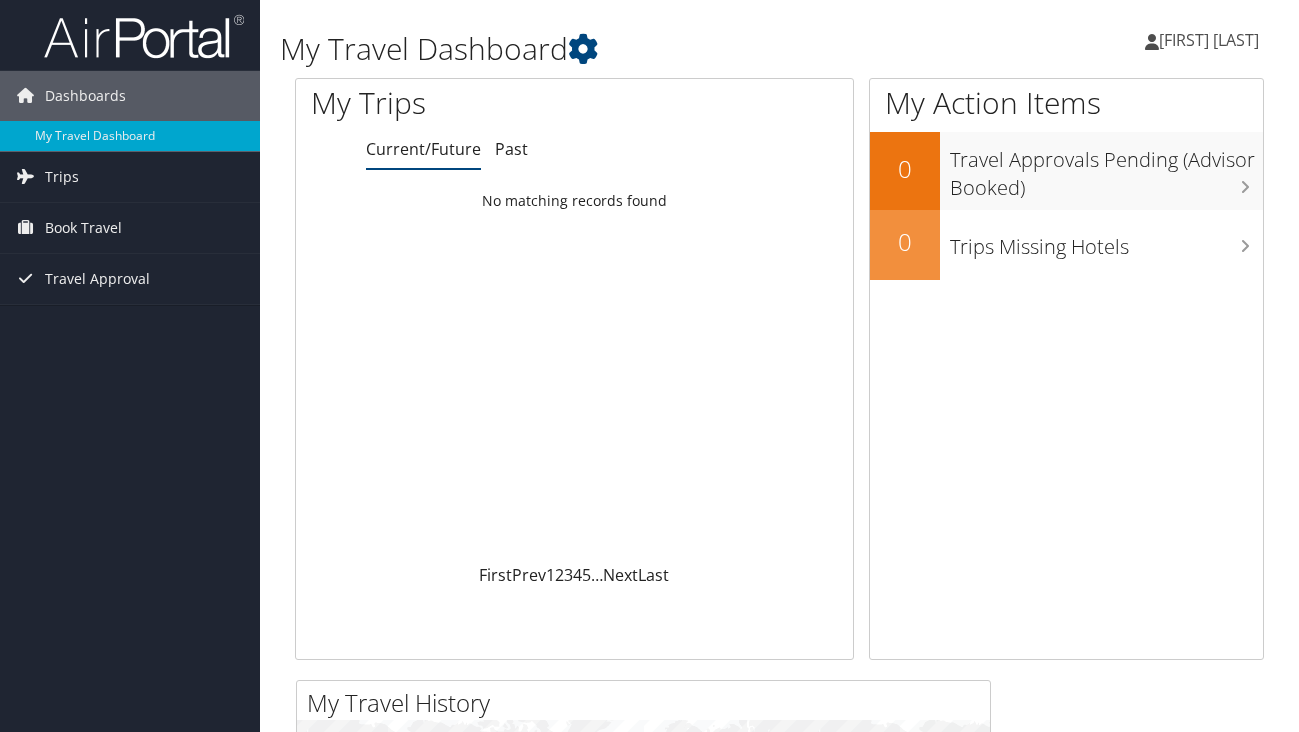 click on "[FIRST] [LAST]" at bounding box center [1209, 40] 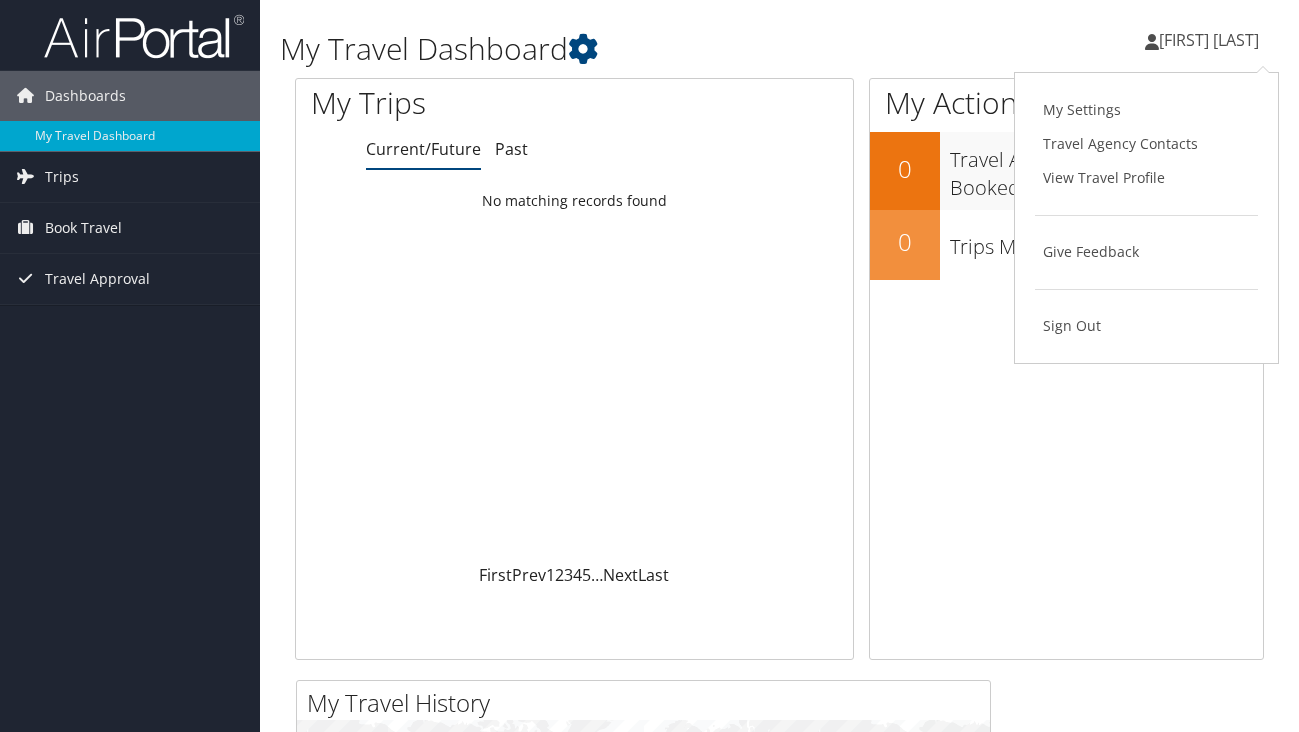 click on "[FIRST] [LAST]
[FIRST] [LAST]
My Settings
Travel Agency Contacts
View Travel Profile
Give Feedback
Sign Out" at bounding box center (1082, 48) 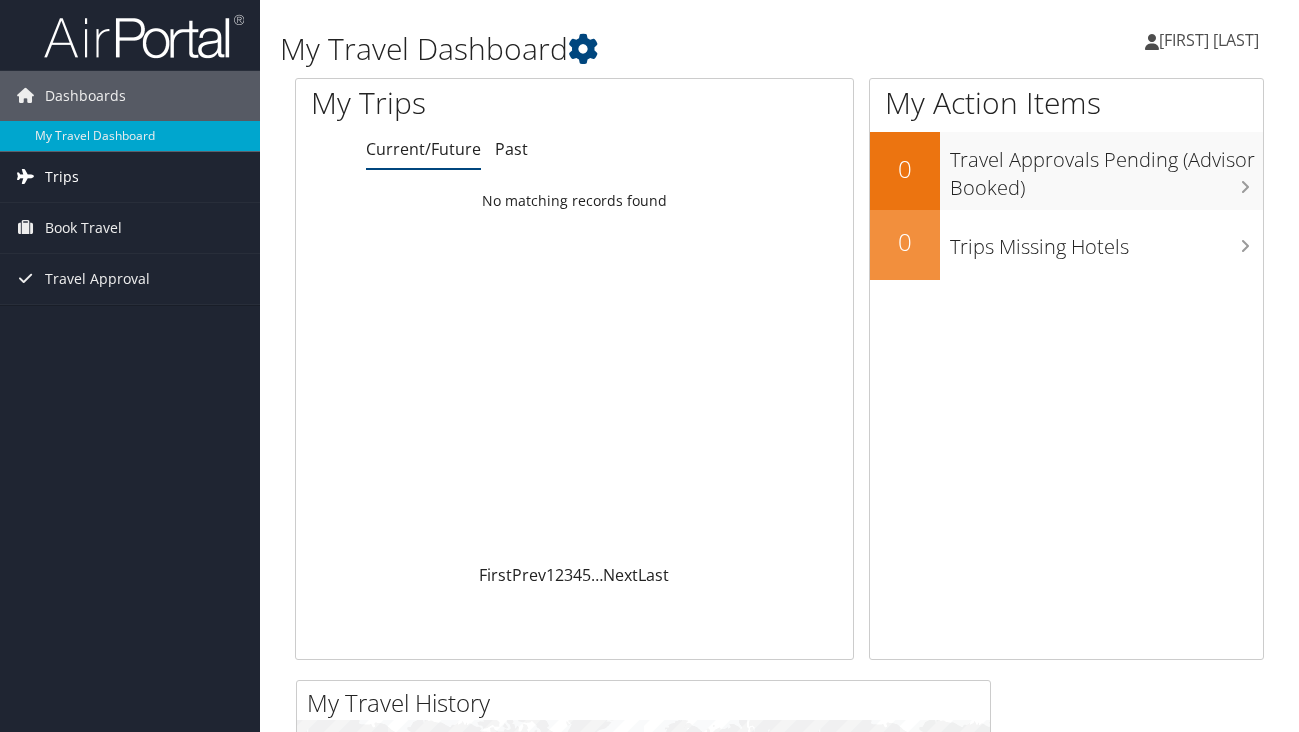 click on "Trips" at bounding box center [130, 177] 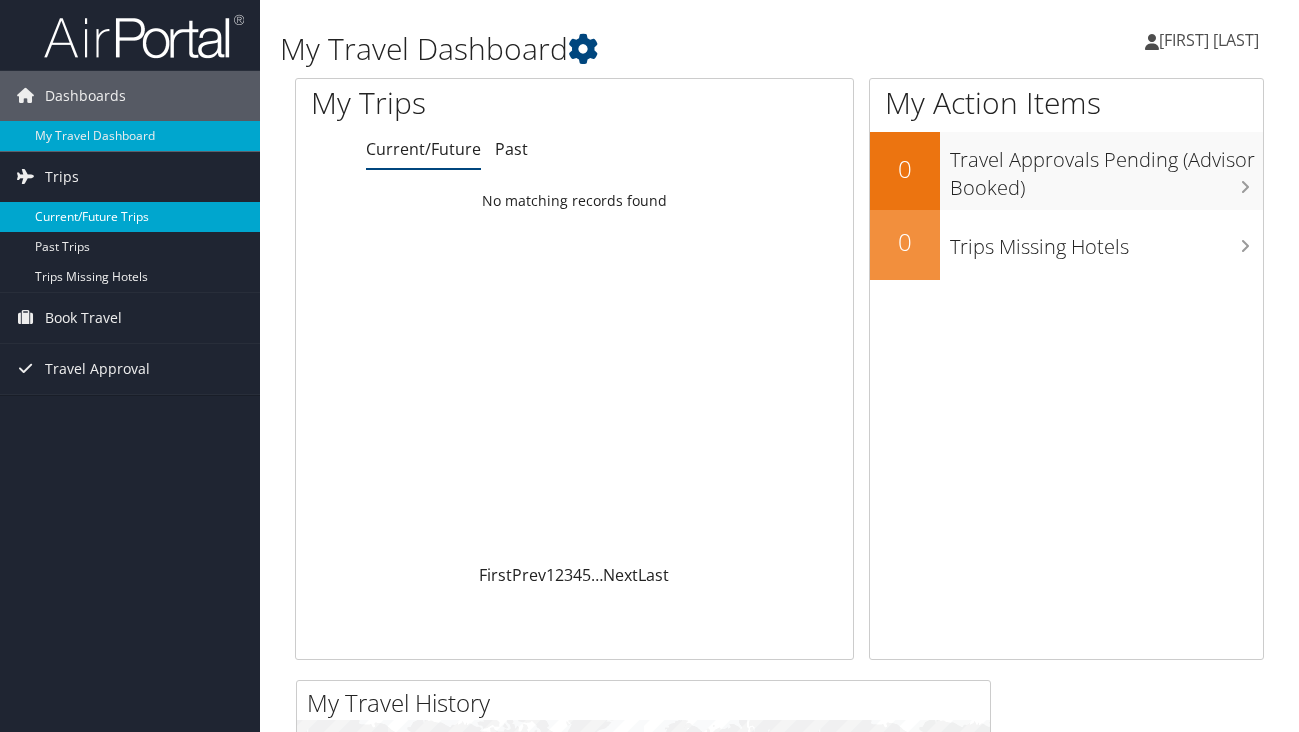 click on "Current/Future Trips" at bounding box center (130, 217) 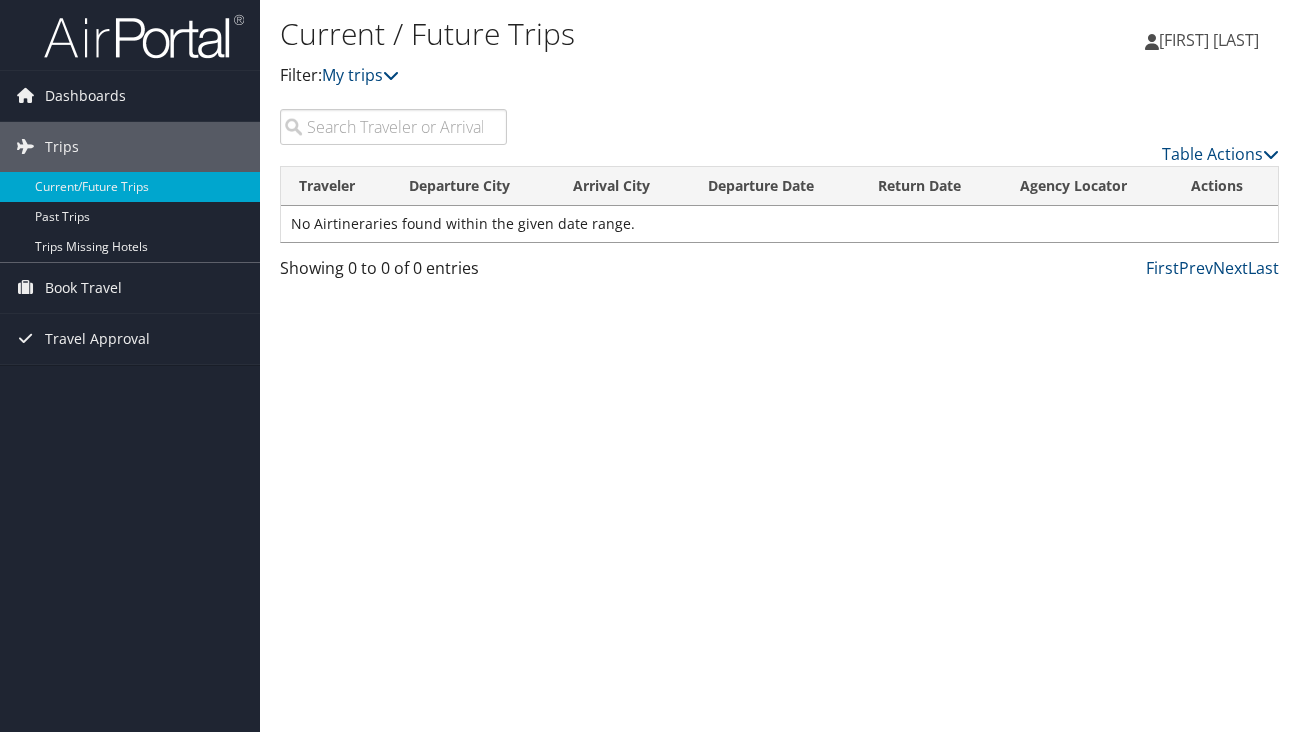 scroll, scrollTop: 0, scrollLeft: 0, axis: both 